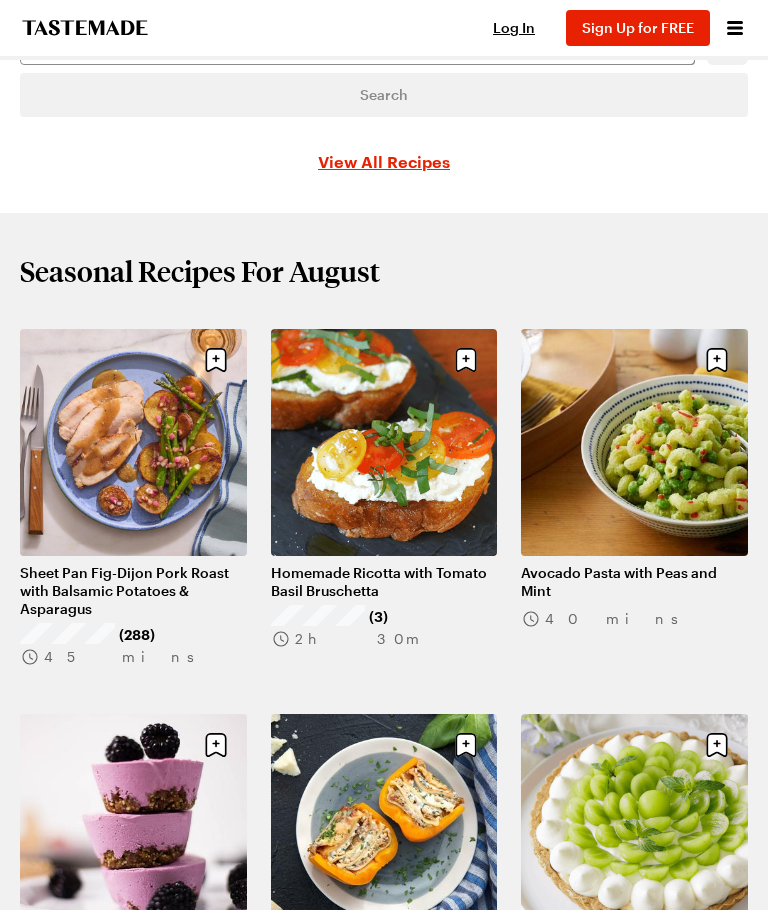 scroll, scrollTop: 206, scrollLeft: 0, axis: vertical 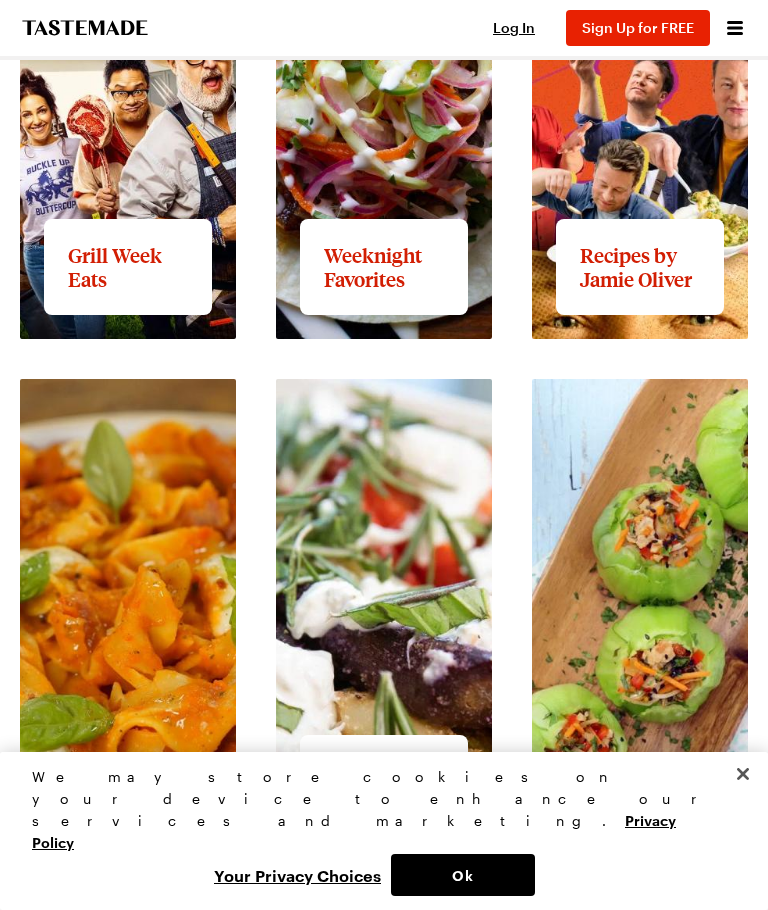 click on "View full content for Recipes by Jamie Oliver" at bounding box center [621, -138] 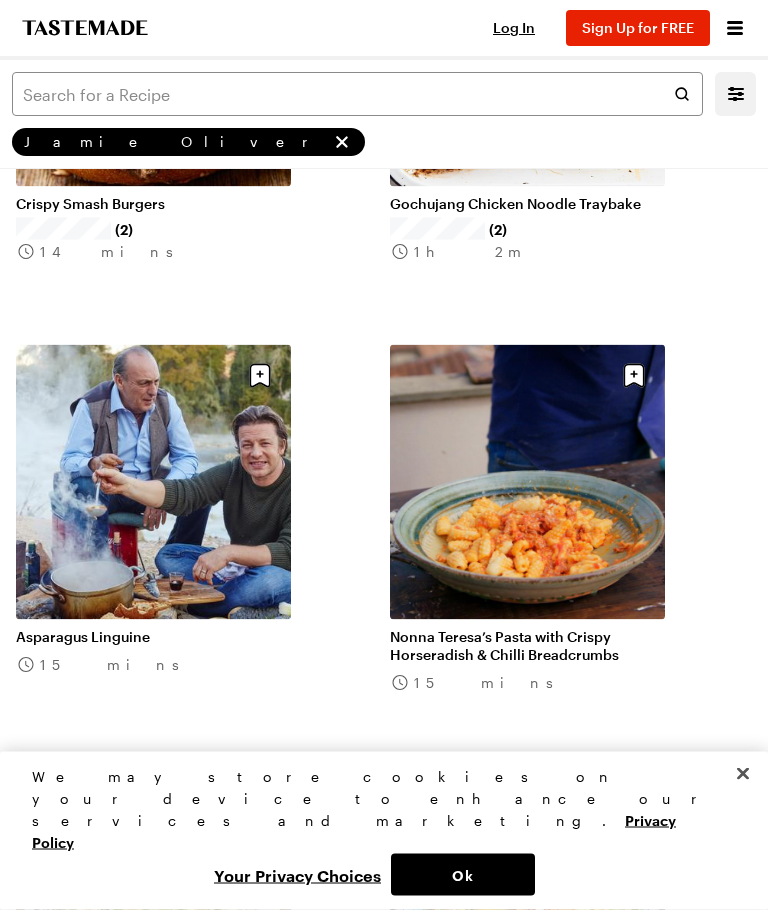scroll, scrollTop: 832, scrollLeft: 0, axis: vertical 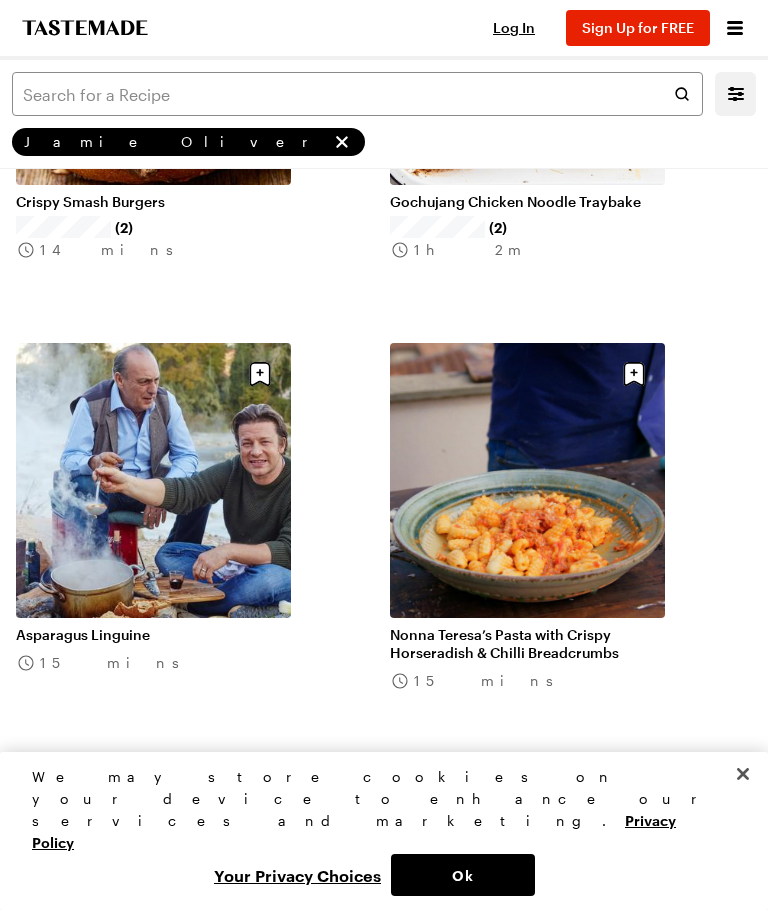 click on "Nonna Teresa’s Pasta with Crispy Horseradish & Chilli Breadcrumbs" at bounding box center (527, 644) 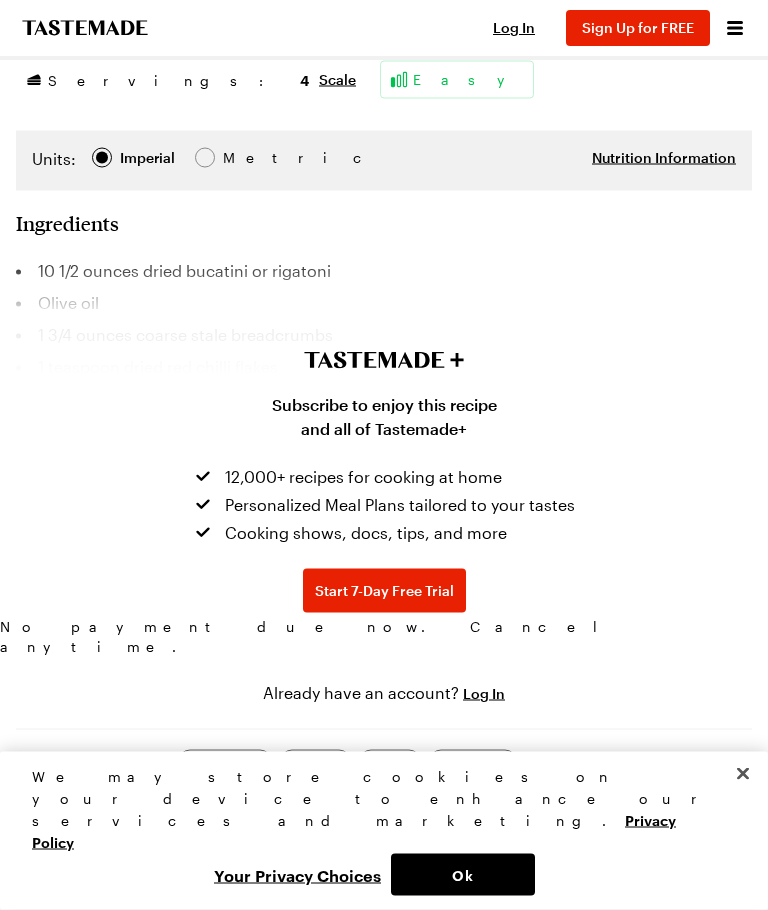 scroll, scrollTop: 1263, scrollLeft: 0, axis: vertical 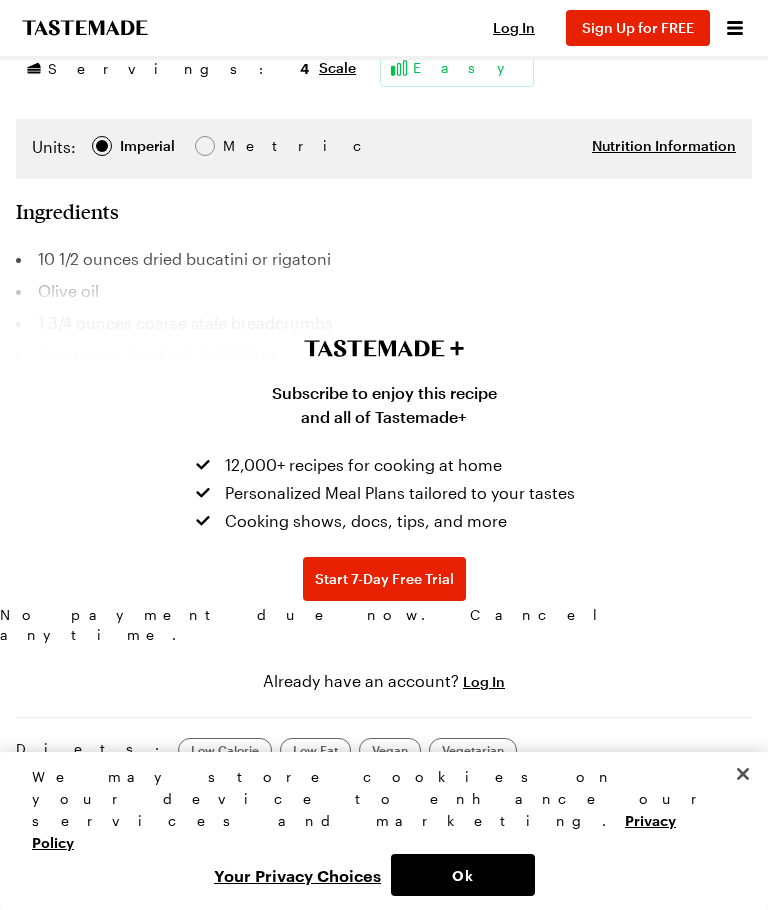 click on "Subscribe to enjoy this recipe and all of Tastemade+ 12,000+ recipes for cooking at home Personalized Meal Plans tailored to your tastes Cooking shows, docs, tips, and more Start 7-Day Free Trial No payment due now. Cancel anytime. Already have an account?   Log In" at bounding box center [384, 466] 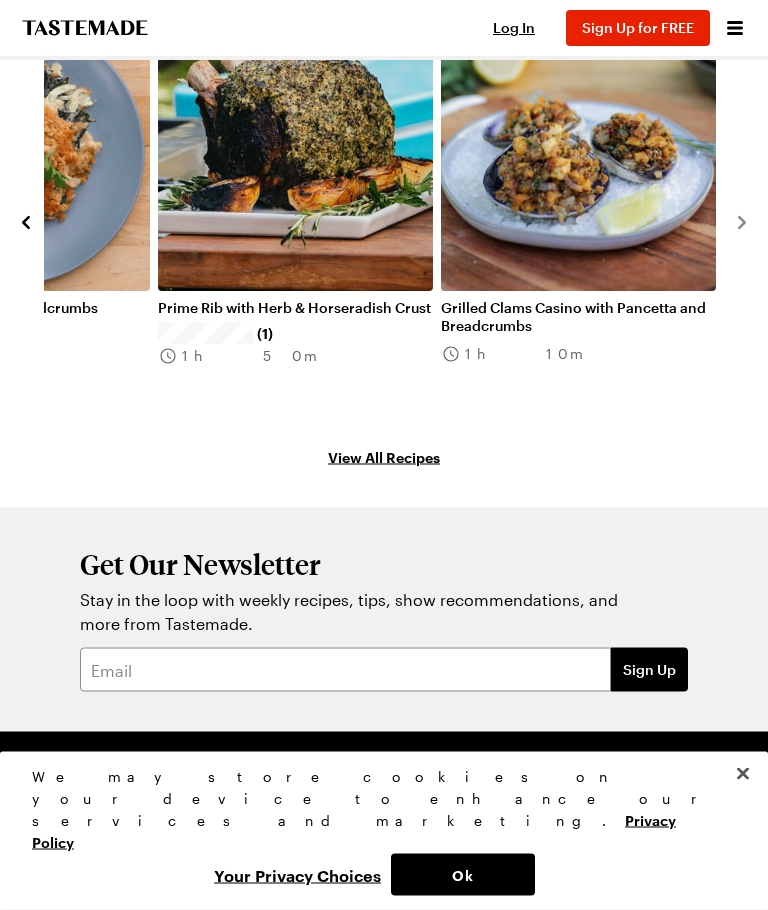 scroll, scrollTop: 2613, scrollLeft: 0, axis: vertical 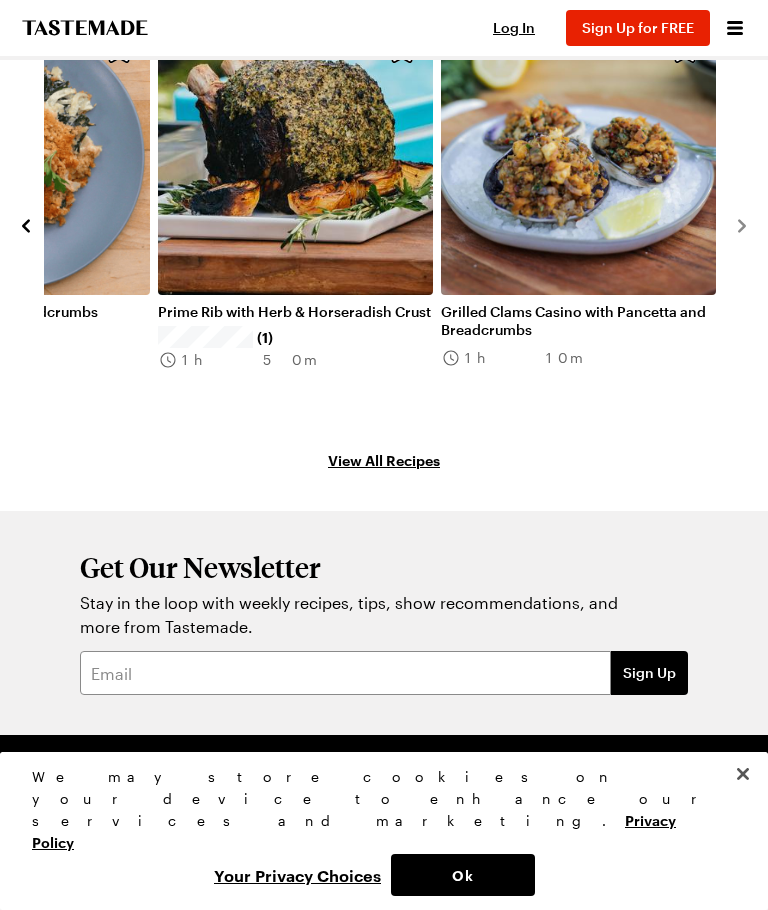 click on "View All Recipes" at bounding box center (384, 460) 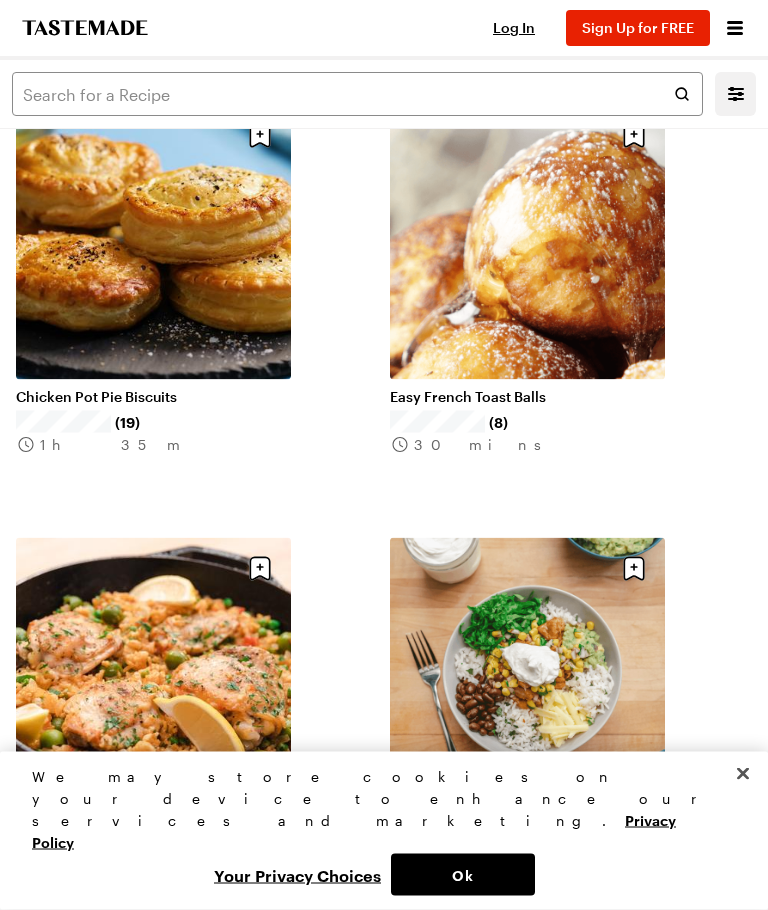 scroll, scrollTop: 165, scrollLeft: 0, axis: vertical 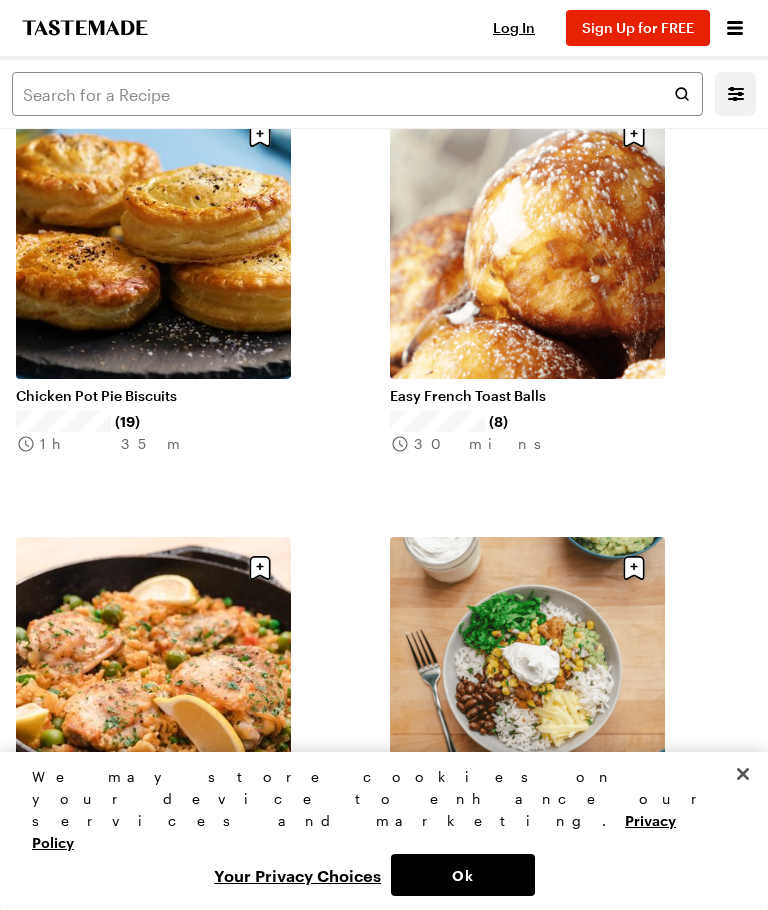 click on "Easy French Toast Balls" at bounding box center [527, 396] 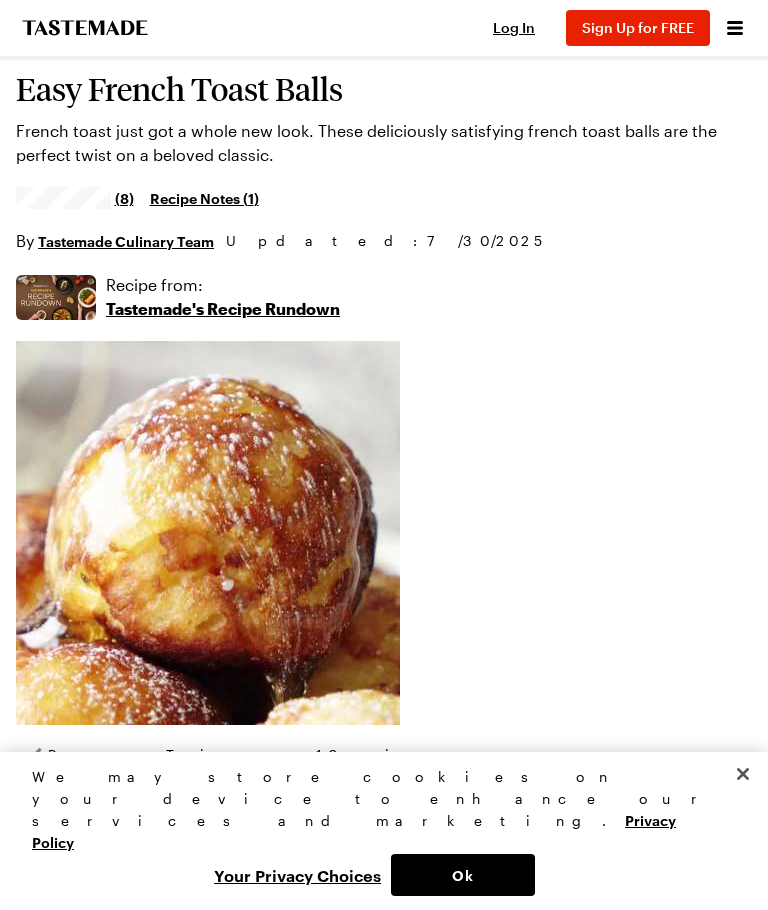 scroll, scrollTop: 0, scrollLeft: 0, axis: both 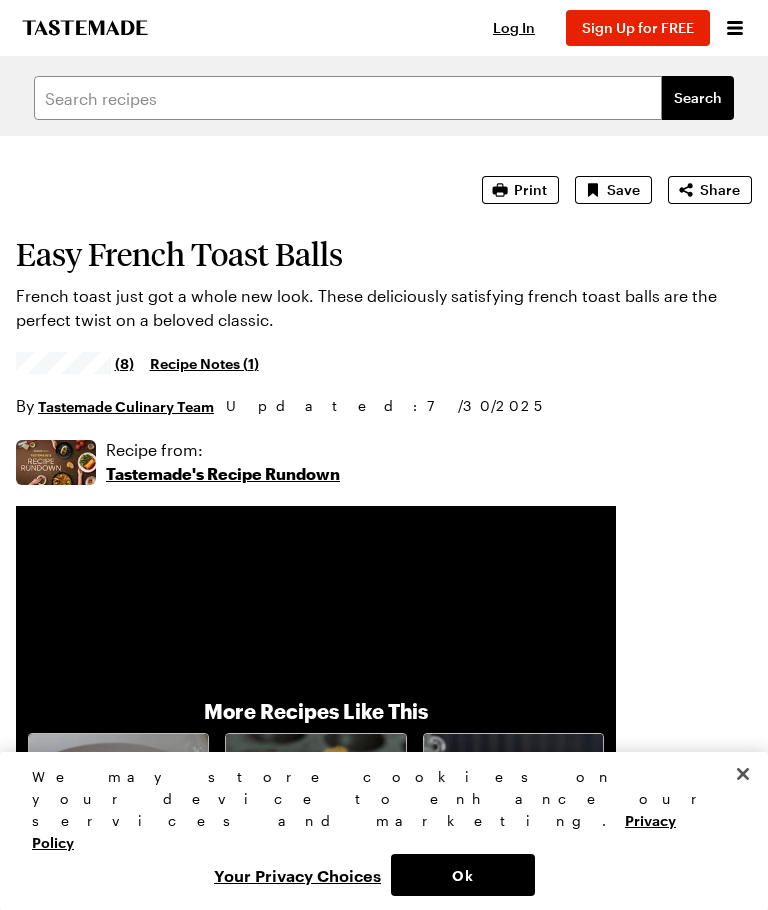 click on "Sign Up for FREE" at bounding box center [638, 28] 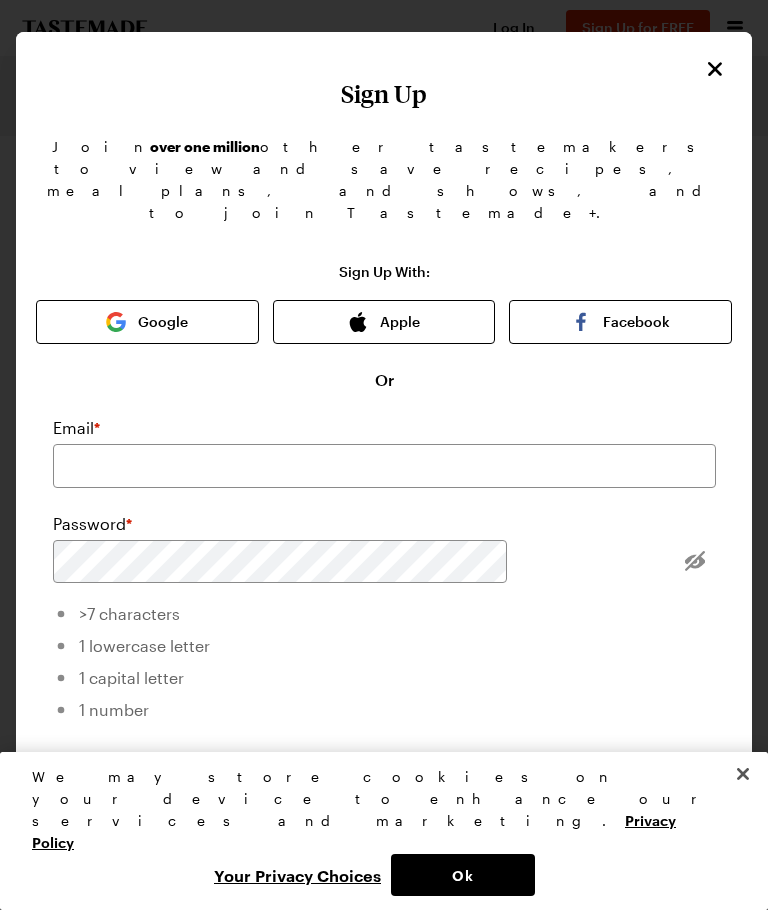 click on "Apple" at bounding box center (384, 322) 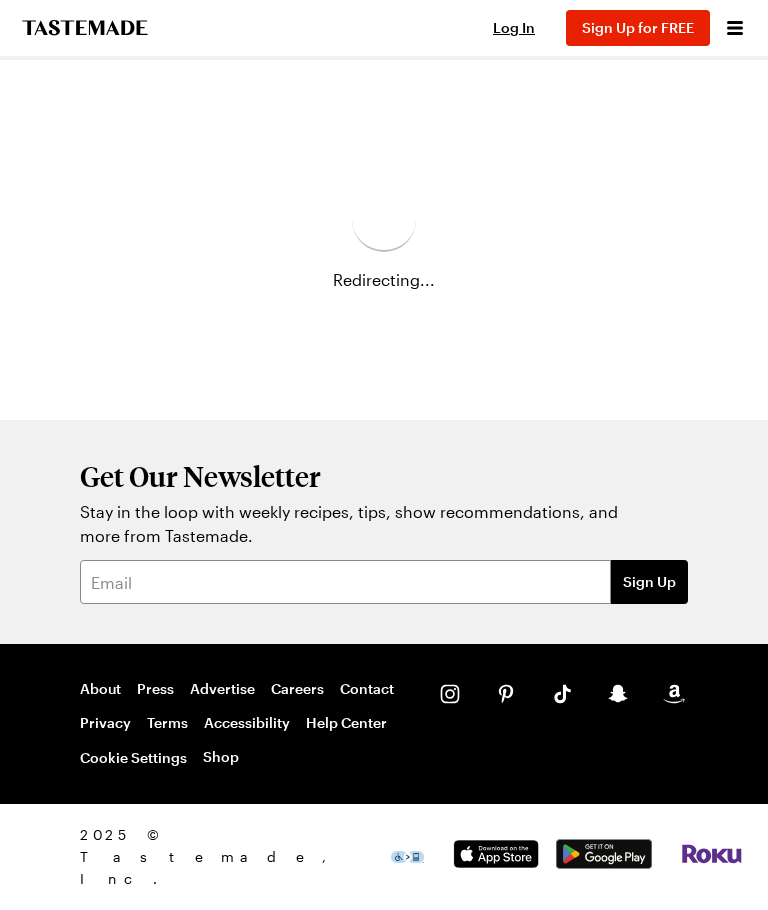 scroll, scrollTop: 0, scrollLeft: 0, axis: both 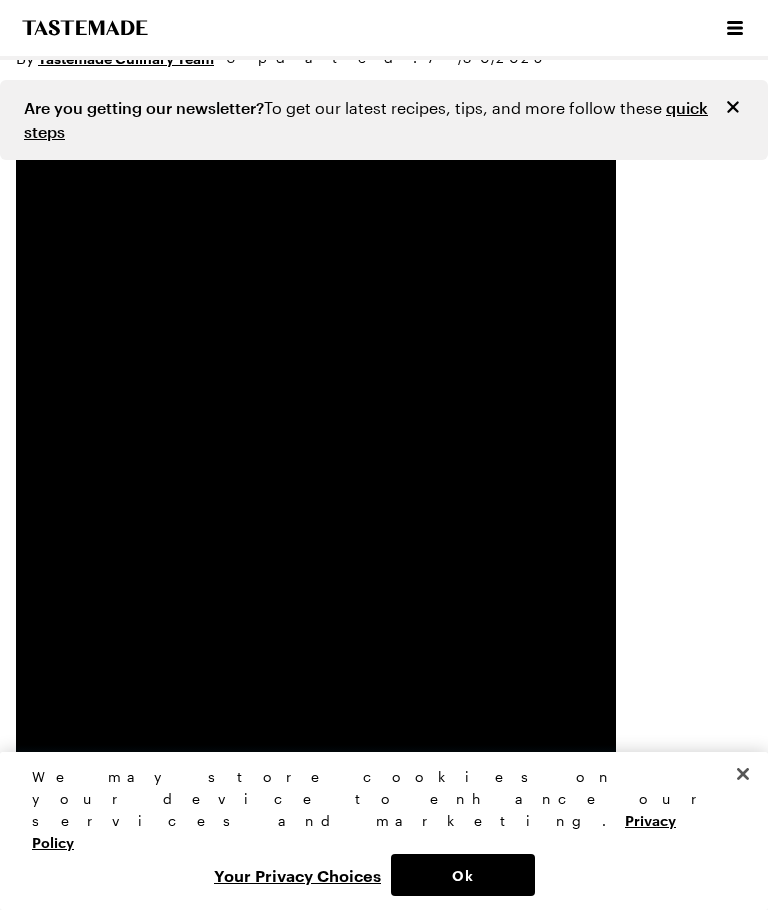click at bounding box center [743, 774] 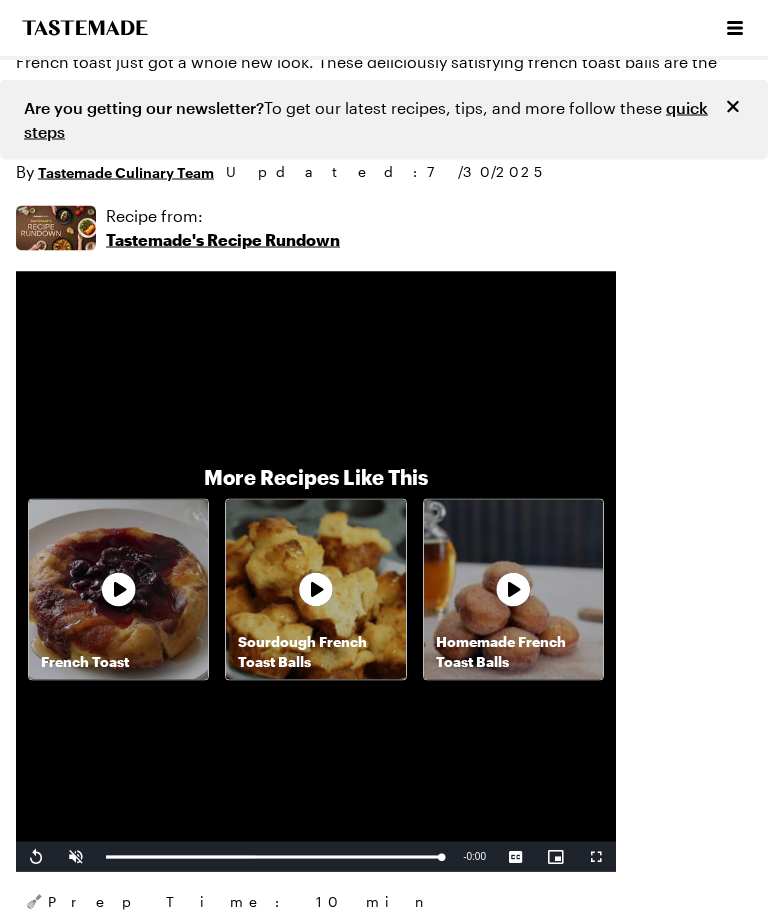 scroll, scrollTop: 0, scrollLeft: 0, axis: both 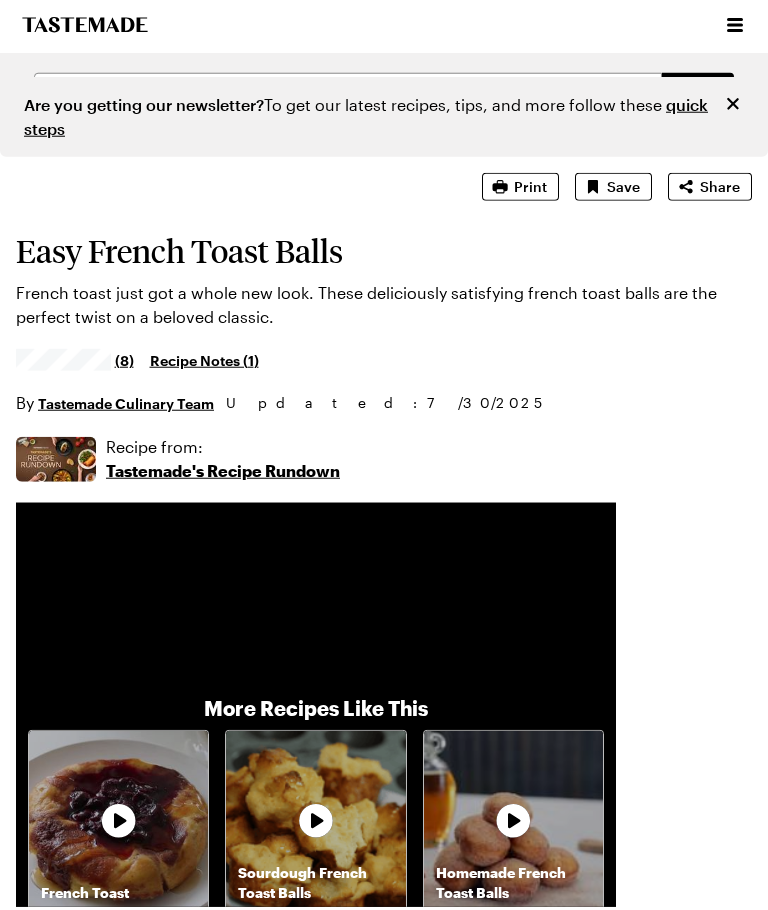 type on "x" 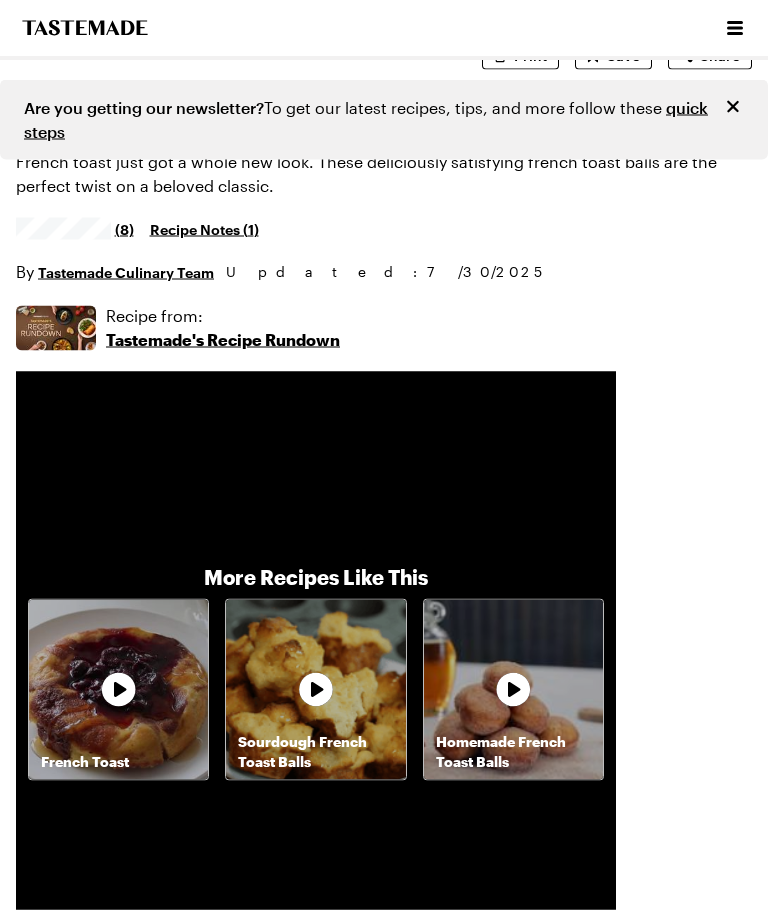 scroll, scrollTop: 148, scrollLeft: 0, axis: vertical 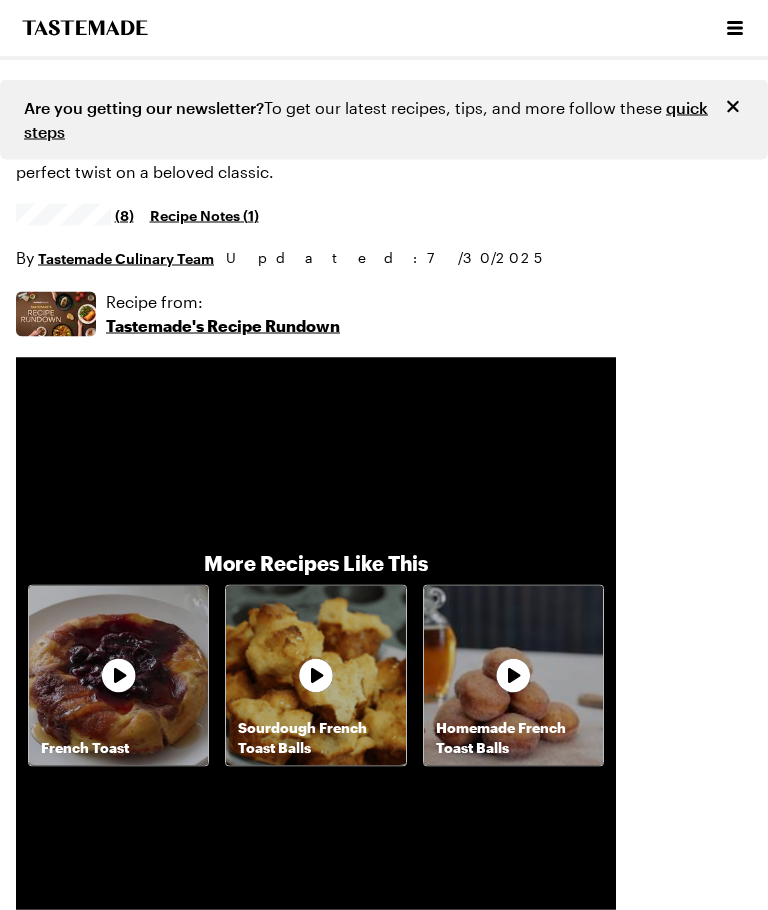 click on "Tastemade's Recipe Rundown" at bounding box center (223, 326) 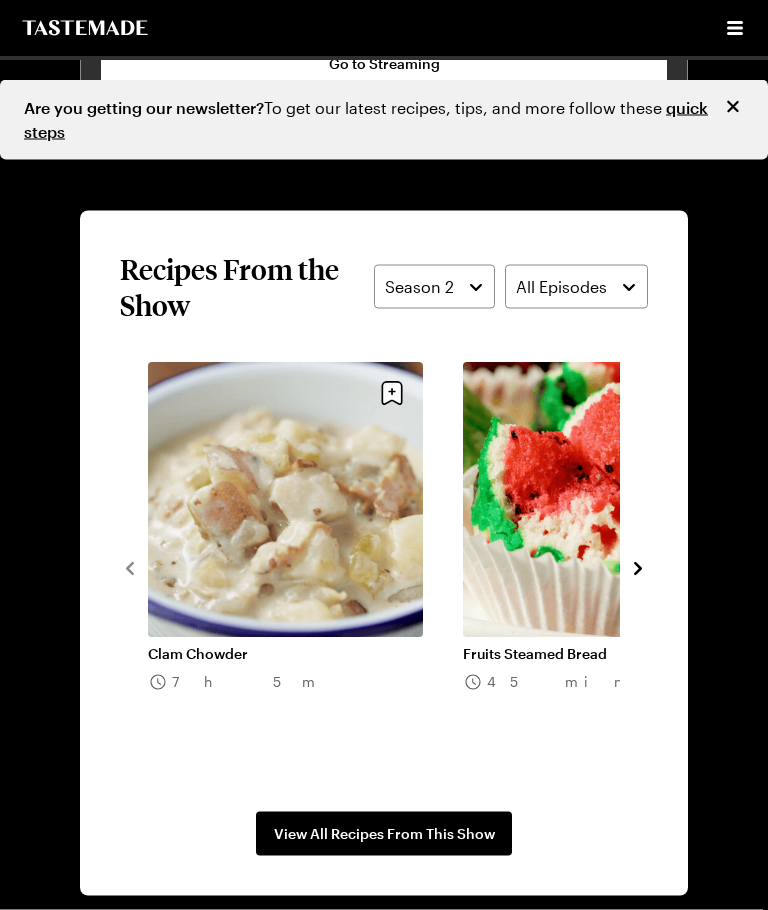 scroll, scrollTop: 1658, scrollLeft: 0, axis: vertical 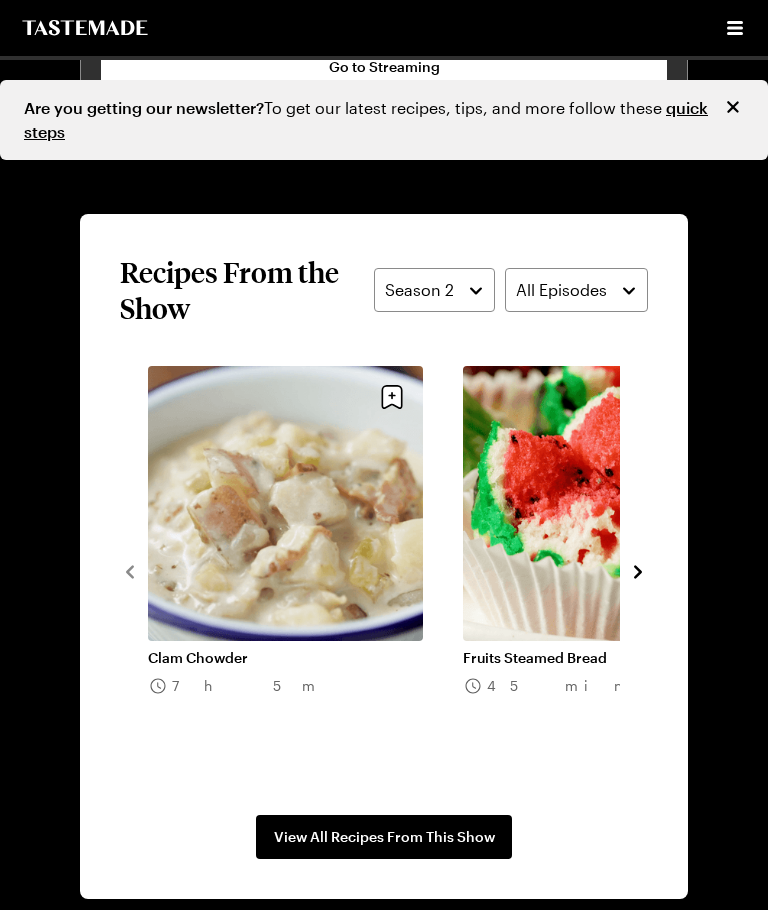 click on "View All Recipes From This Show" at bounding box center [384, 837] 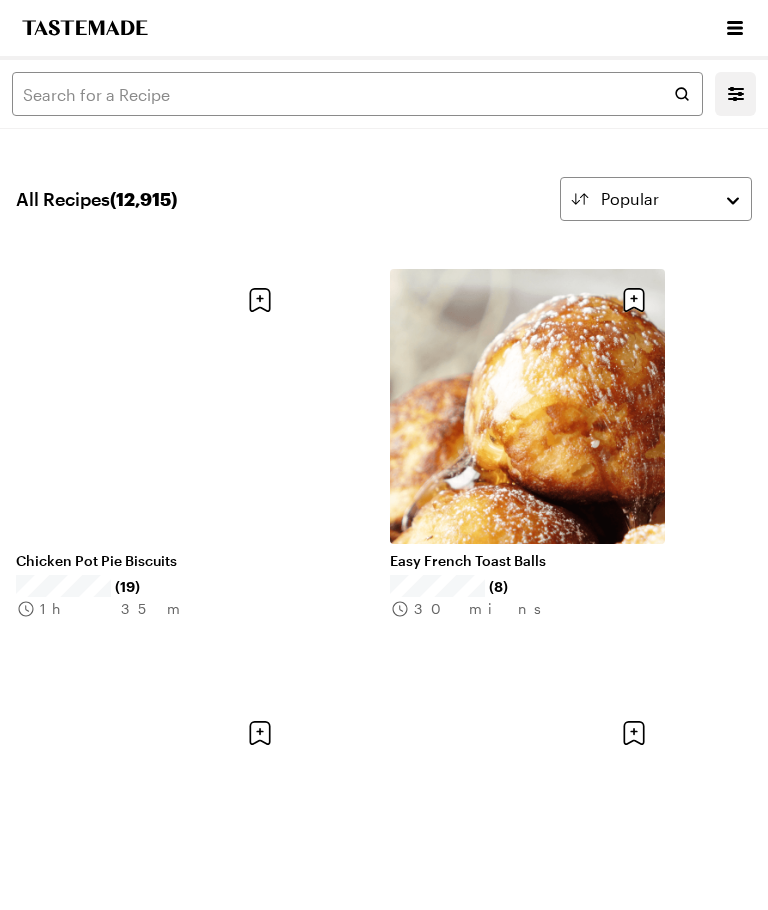 scroll, scrollTop: 0, scrollLeft: 0, axis: both 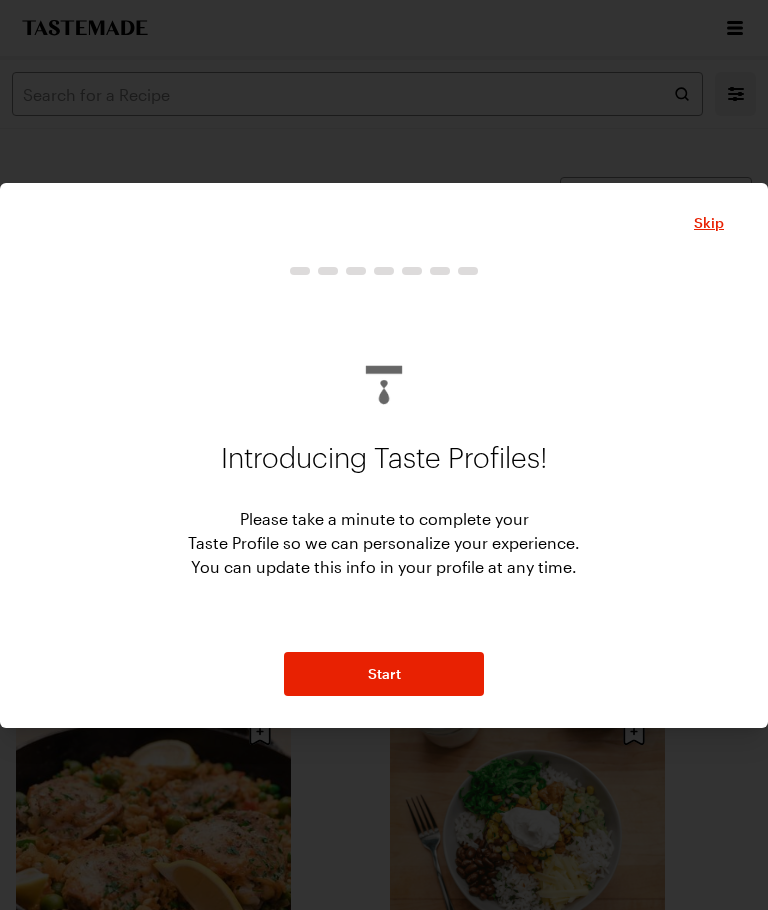 click on "Skip" at bounding box center (709, 223) 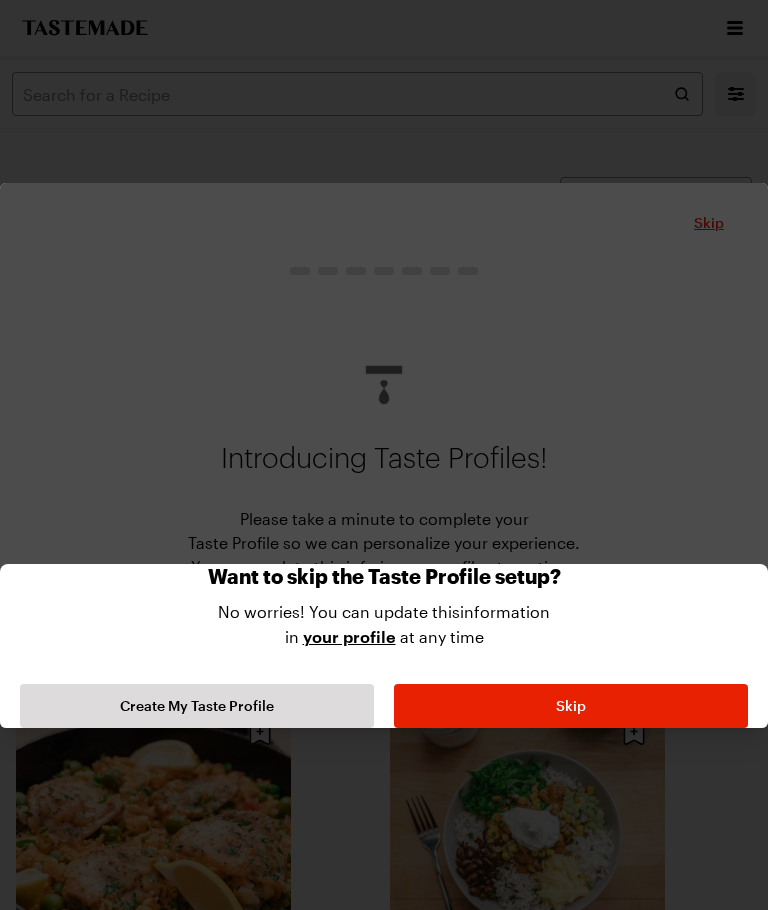 click on "Skip" at bounding box center (571, 706) 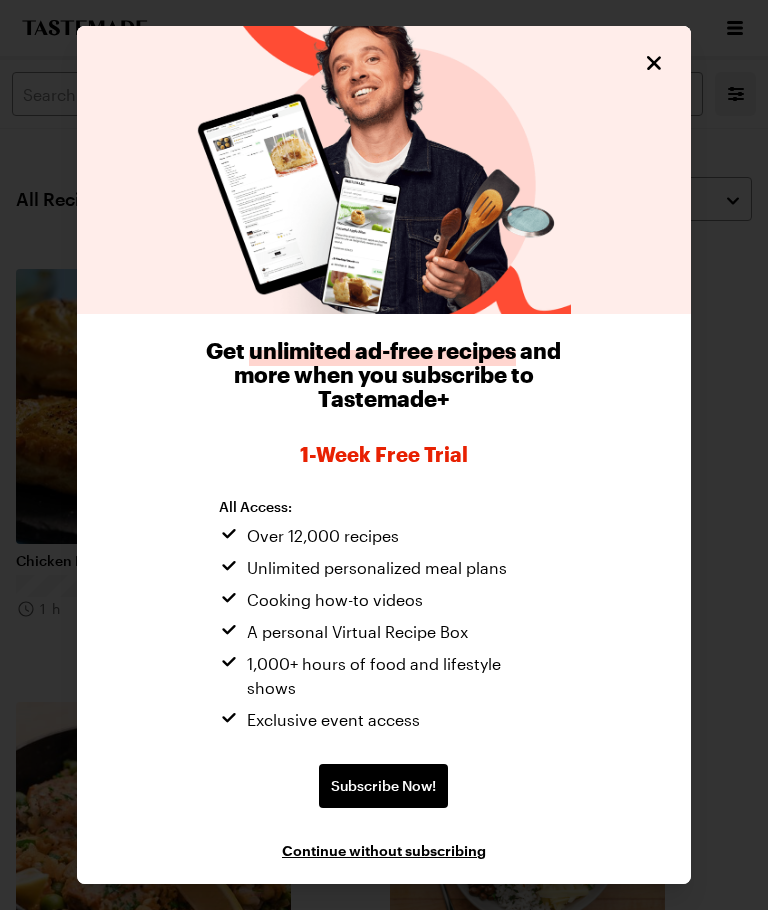 click 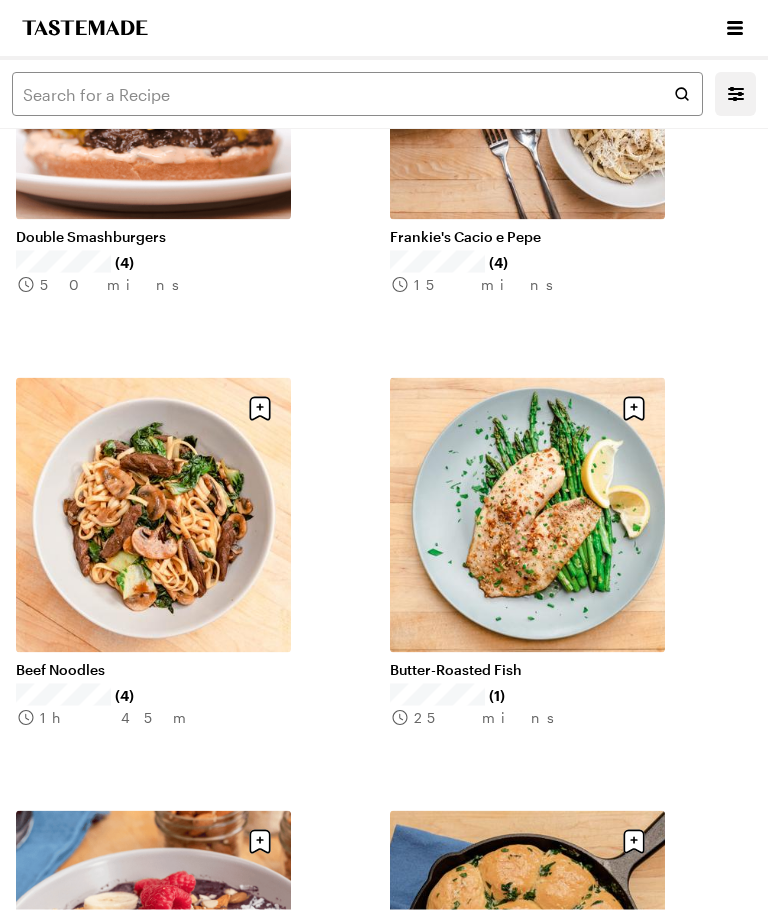 scroll, scrollTop: 4223, scrollLeft: 0, axis: vertical 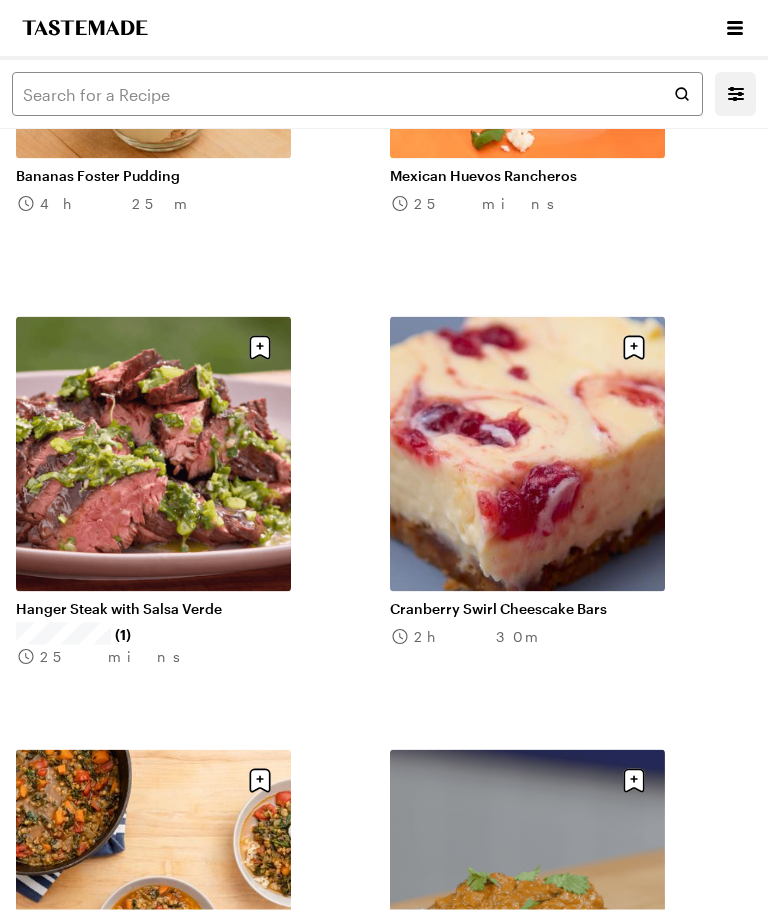 click on "Hanger Steak with Salsa Verde" at bounding box center (153, 609) 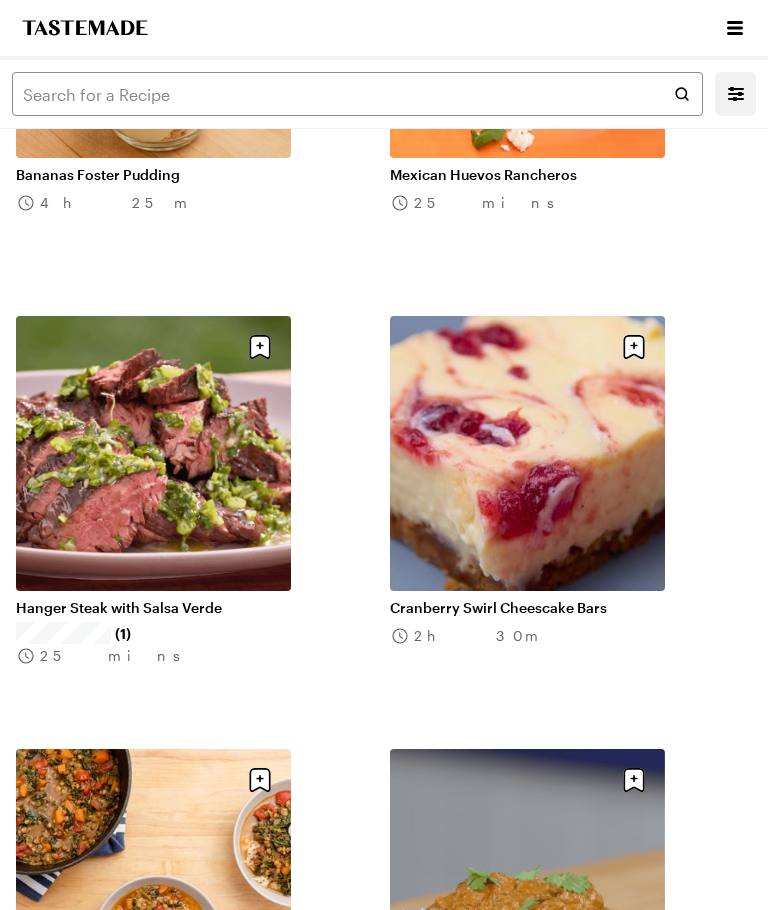 click on "Hanger Steak with Salsa Verde" at bounding box center [153, 608] 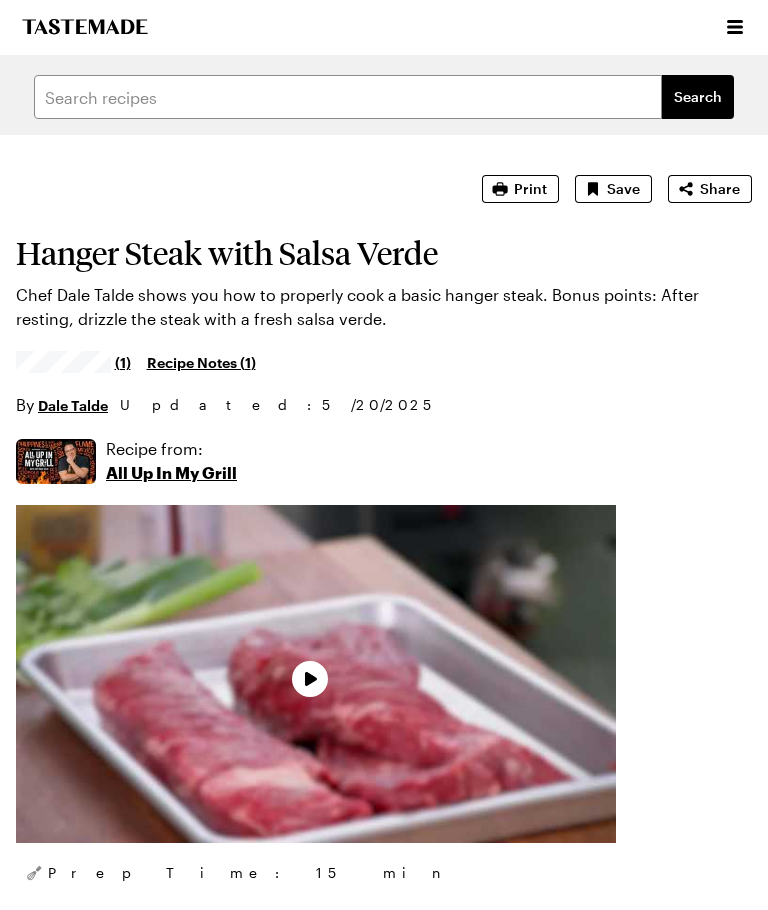 scroll, scrollTop: 90, scrollLeft: 0, axis: vertical 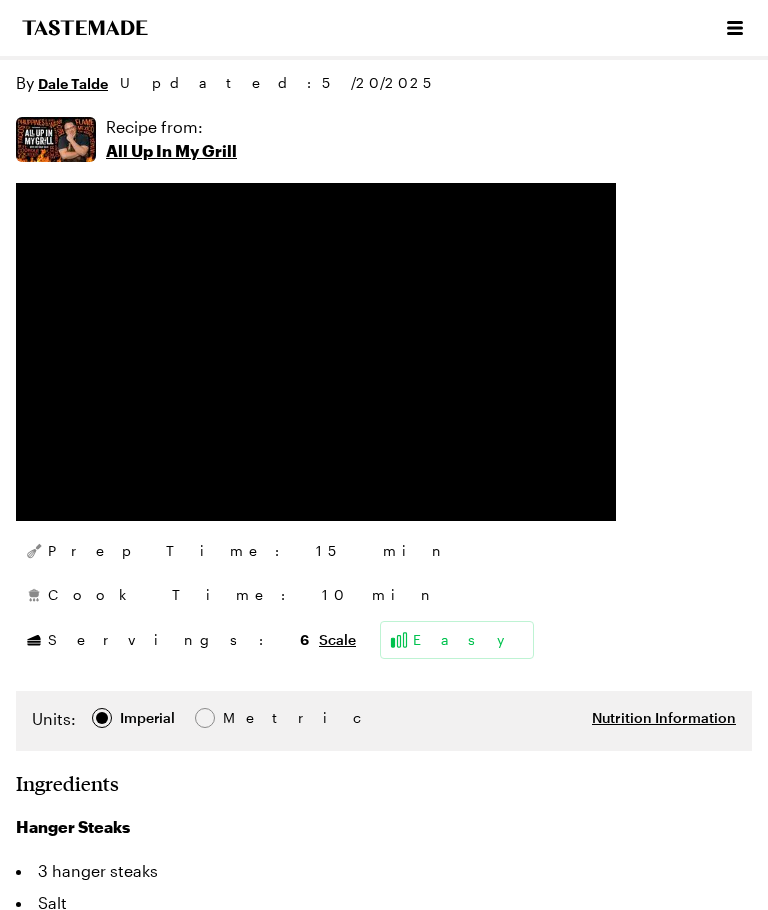 click 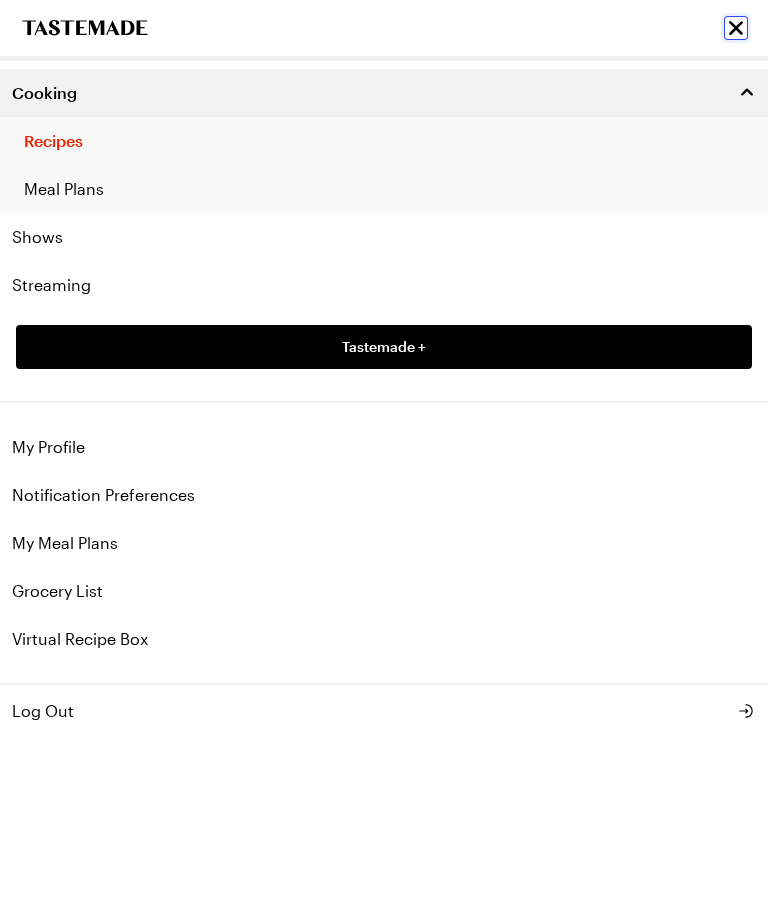 click 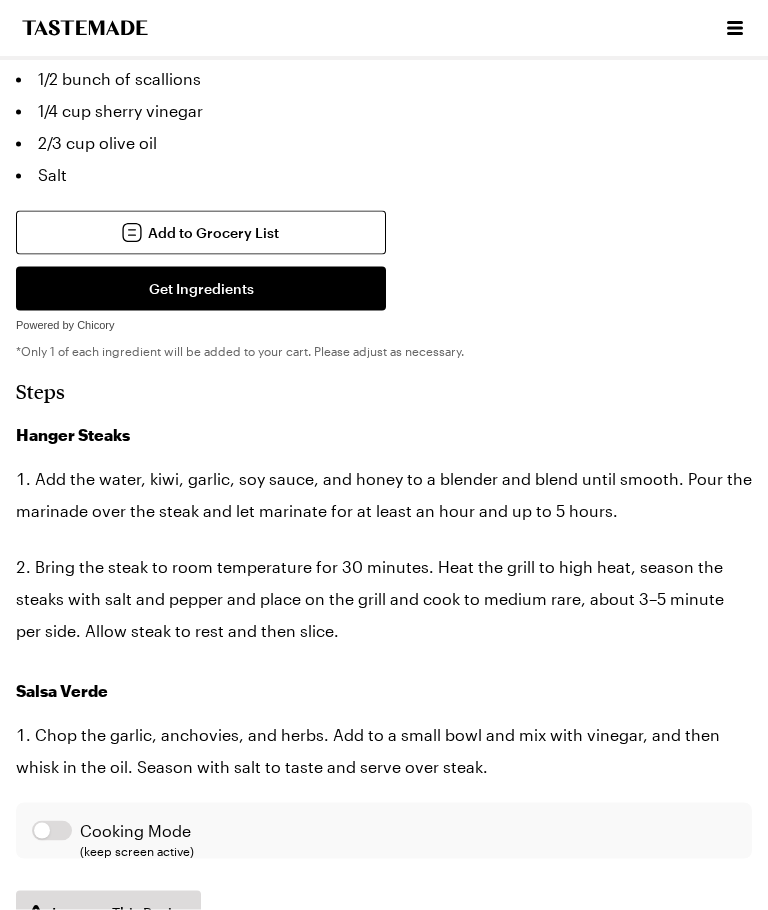 scroll, scrollTop: 1542, scrollLeft: 0, axis: vertical 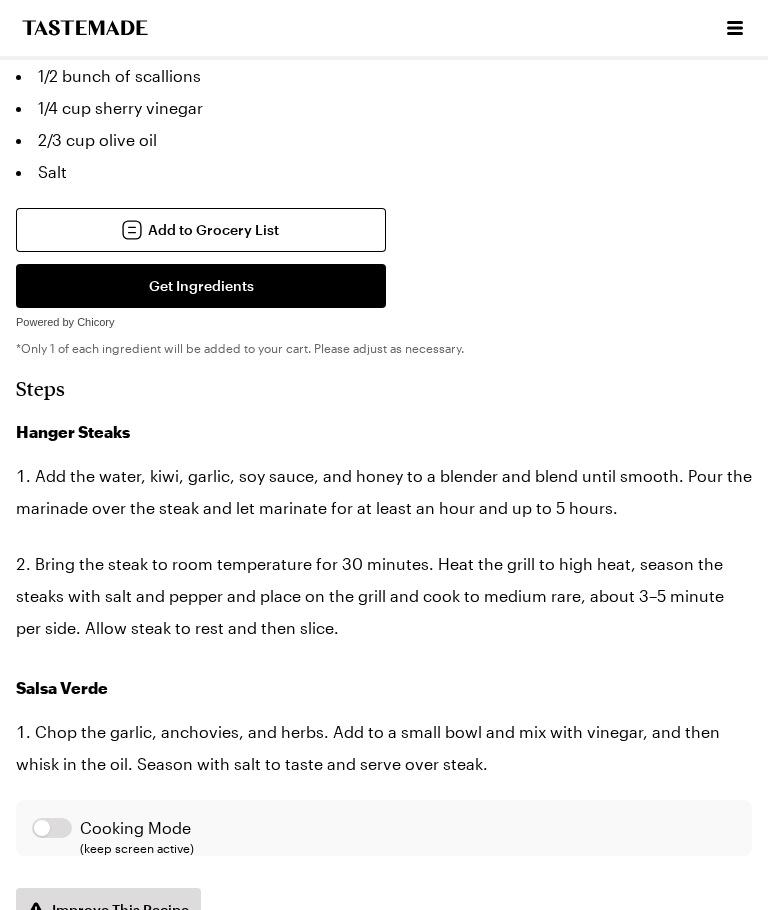 click on "Add the water, kiwi, garlic, soy sauce, and honey to a blender and blend until smooth. Pour the marinade over the steak and let marinate for at least an hour and up to 5 hours." at bounding box center (384, 492) 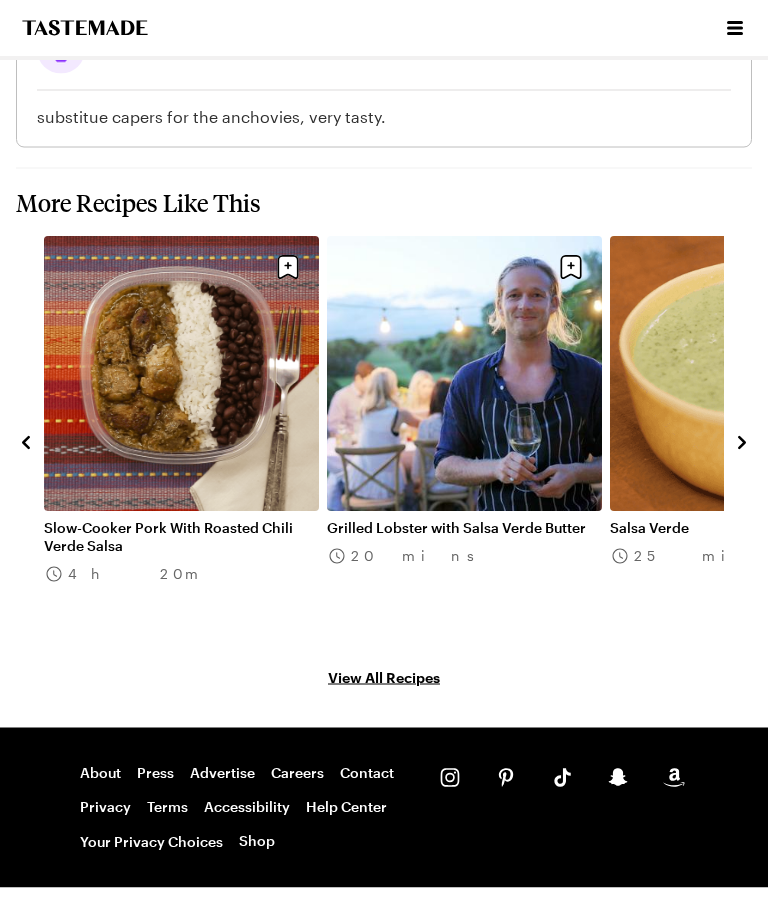 scroll, scrollTop: 3168, scrollLeft: 0, axis: vertical 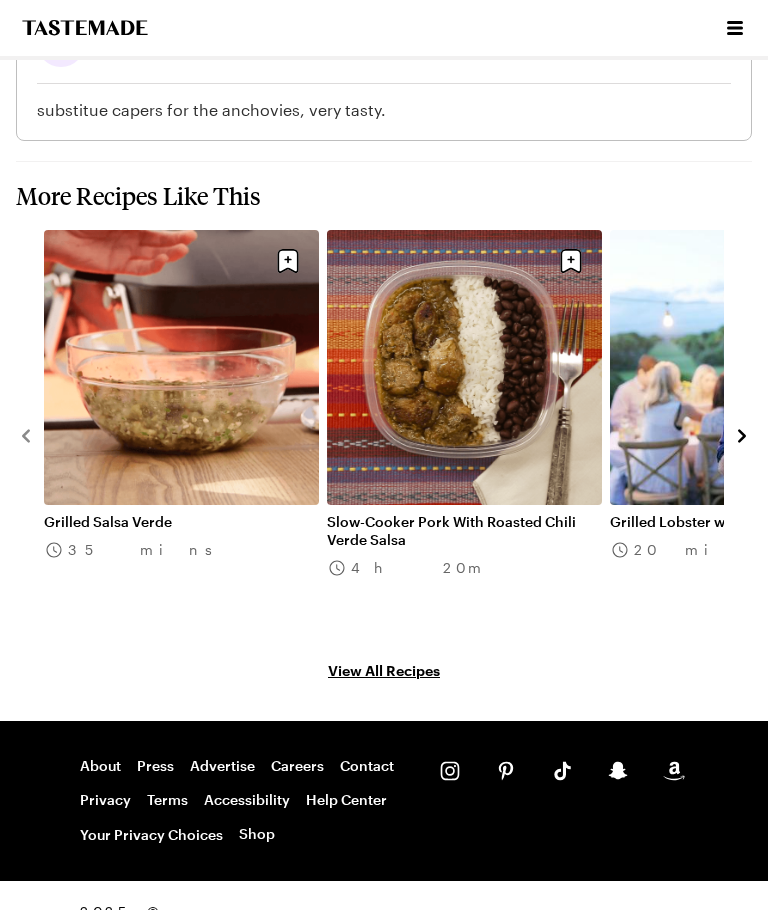 click on "Grilled Lobster with Salsa Verde Butter" at bounding box center [747, 522] 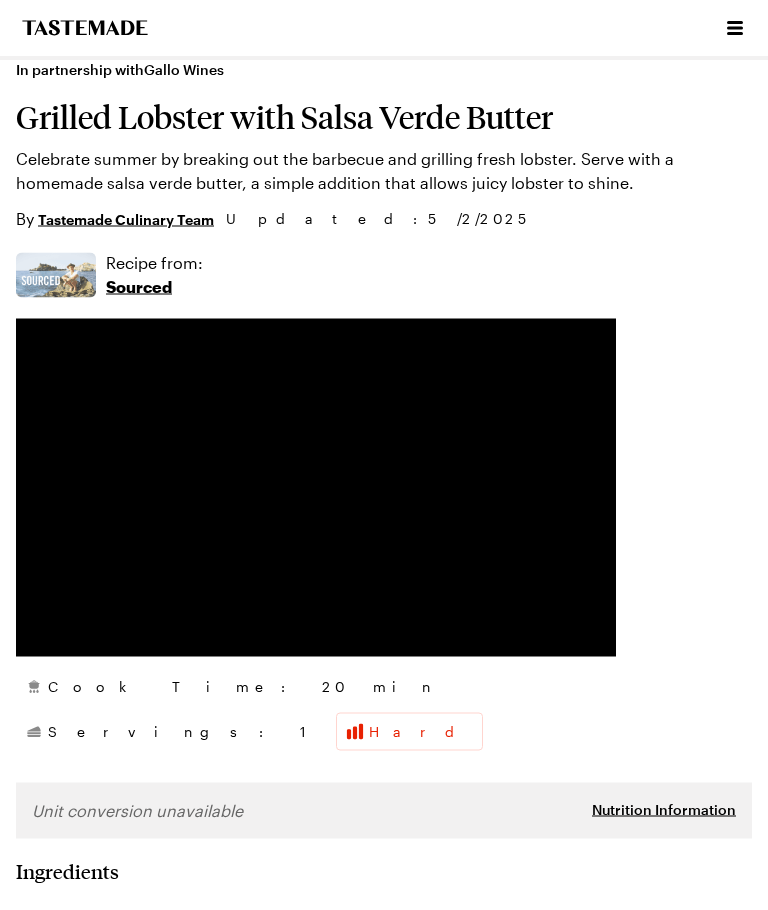 scroll, scrollTop: 0, scrollLeft: 0, axis: both 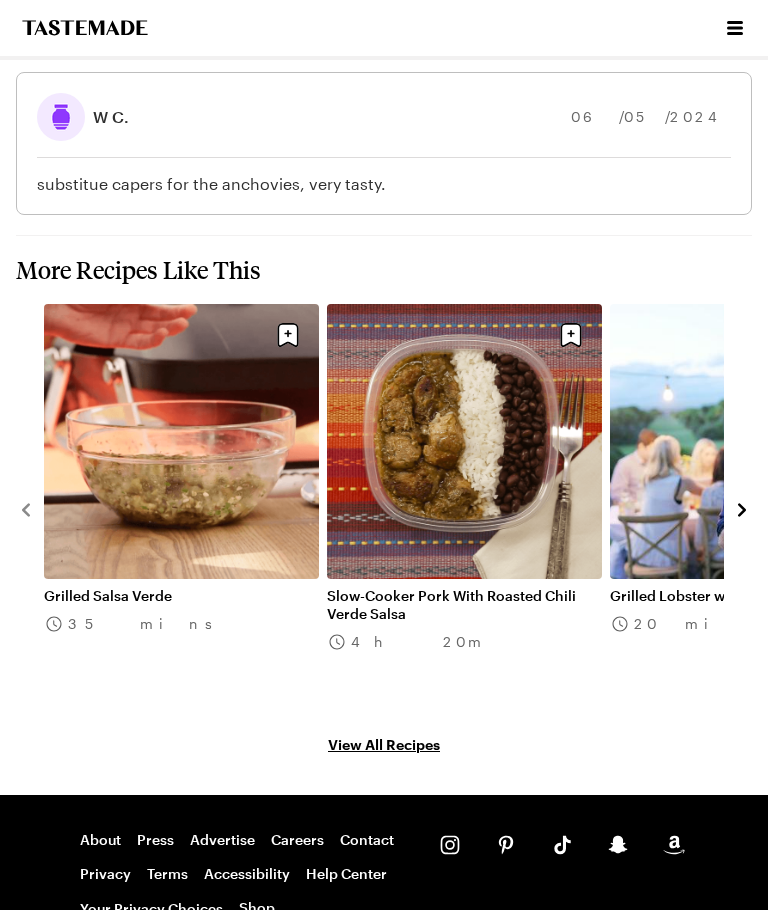 click on "Slow-Cooker Pork With Roasted Chili Verde Salsa" at bounding box center (464, 605) 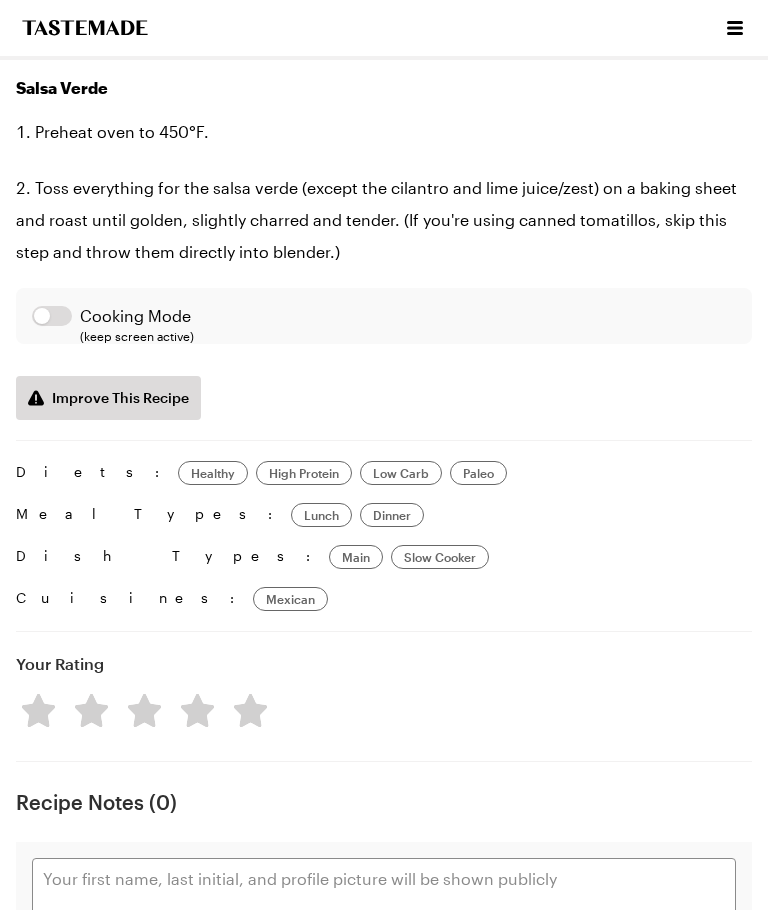 scroll, scrollTop: 0, scrollLeft: 0, axis: both 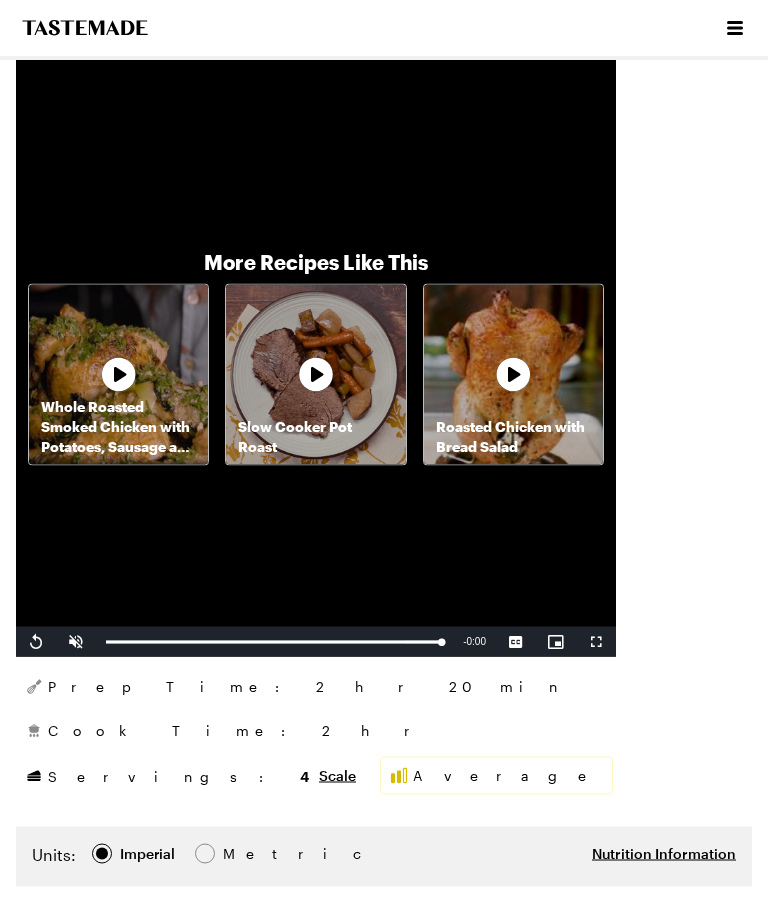 type on "x" 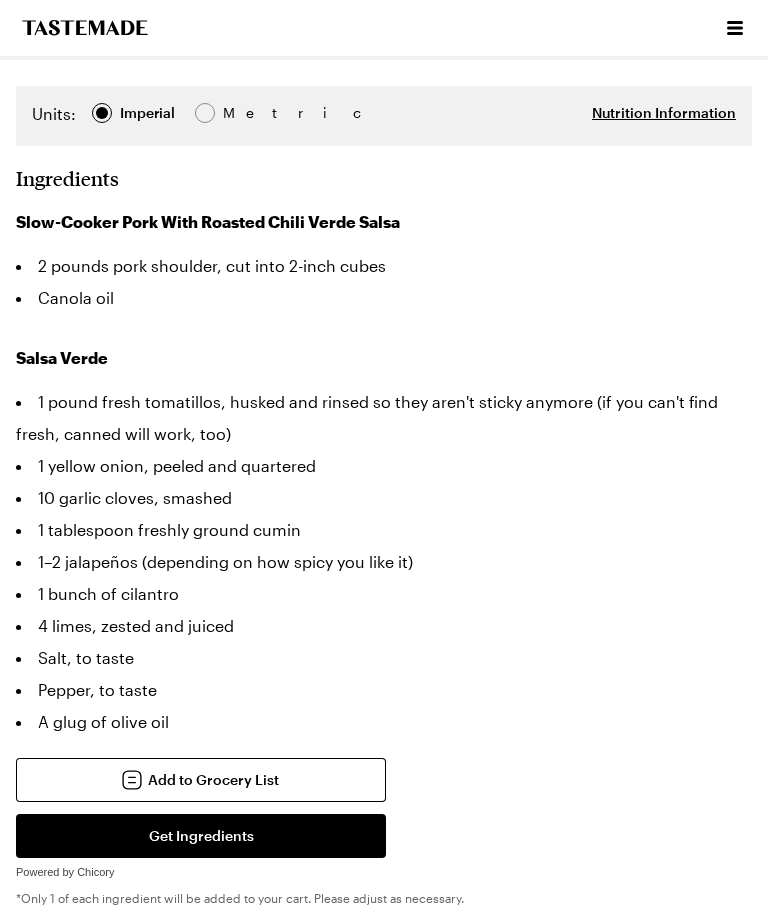 scroll, scrollTop: 1050, scrollLeft: 0, axis: vertical 